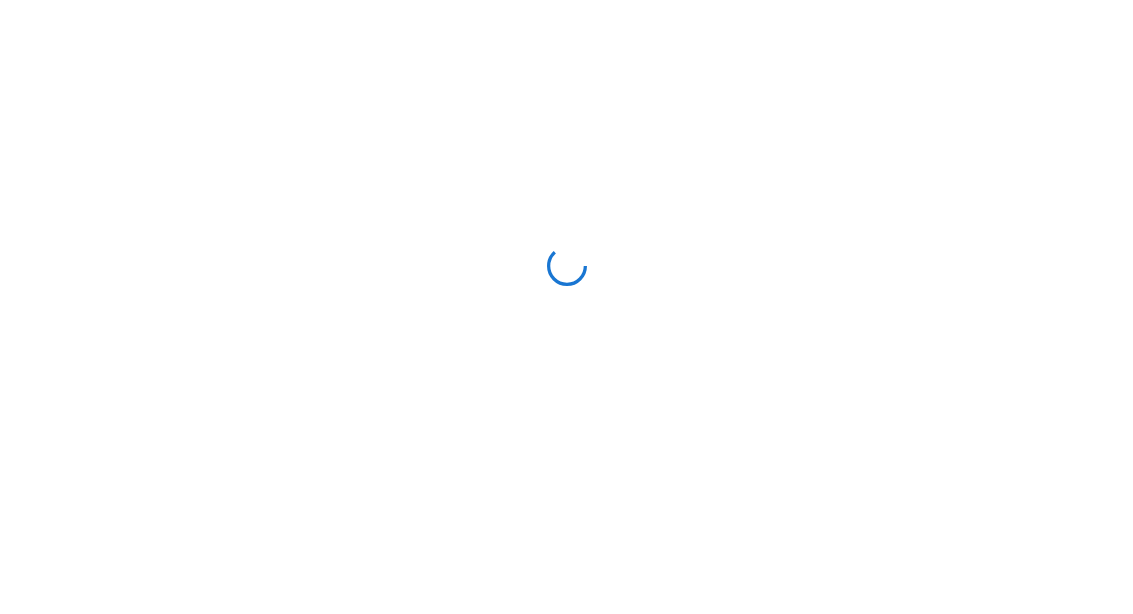 scroll, scrollTop: 0, scrollLeft: 0, axis: both 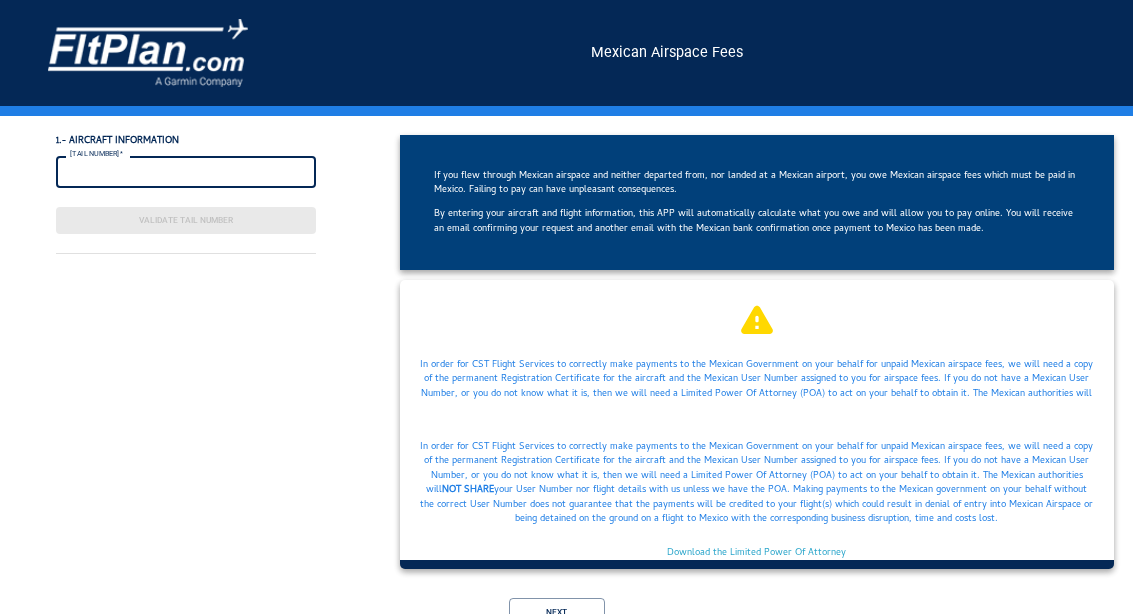click on "[TAIL NUMBER]*" at bounding box center [186, 172] 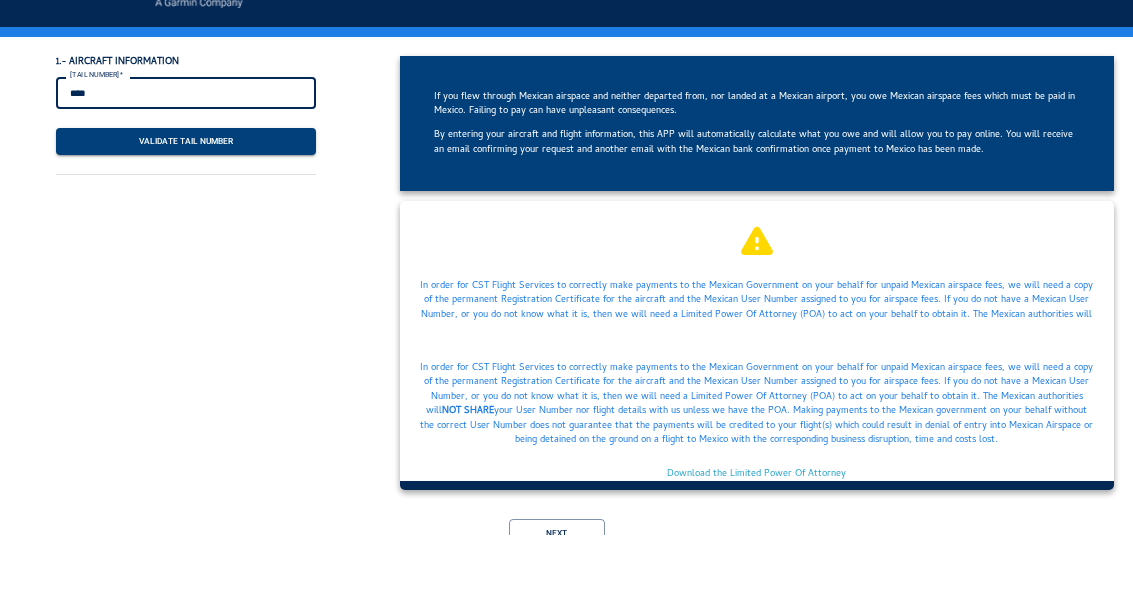 type on "*****" 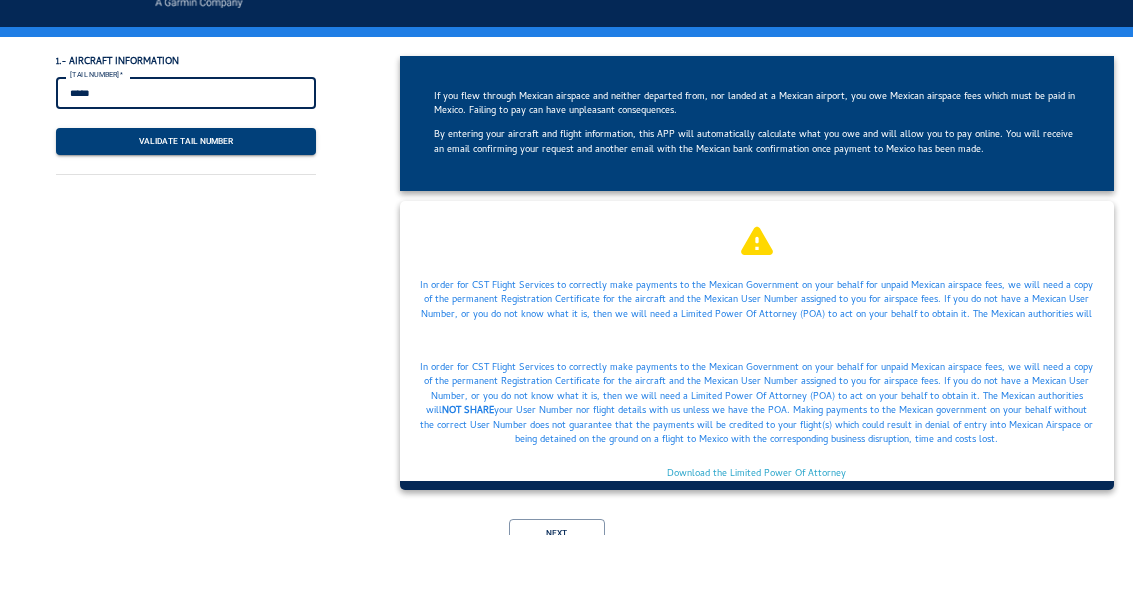 click on "Validate Tail Number" at bounding box center [186, 220] 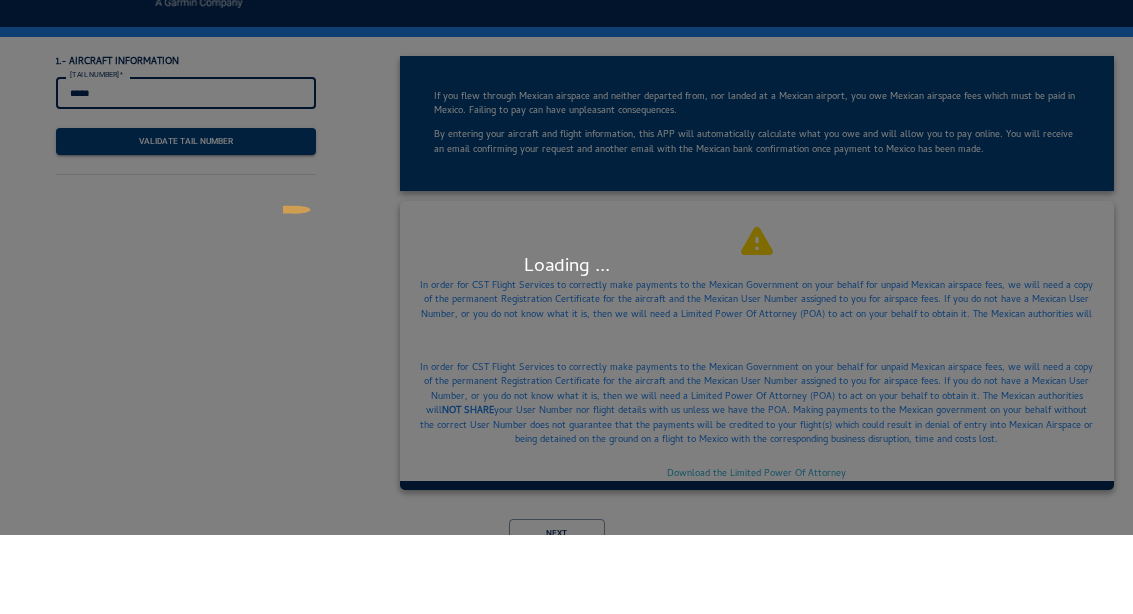 scroll, scrollTop: 79, scrollLeft: 0, axis: vertical 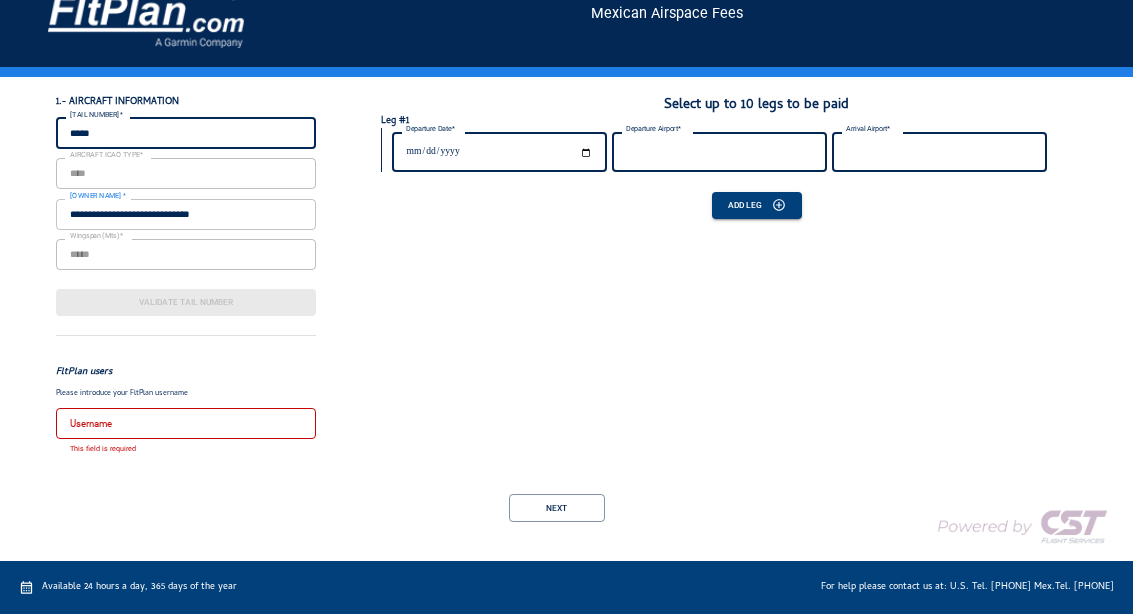 click on "[USERNAME] [USERNAME] This field is required" at bounding box center [186, 431] 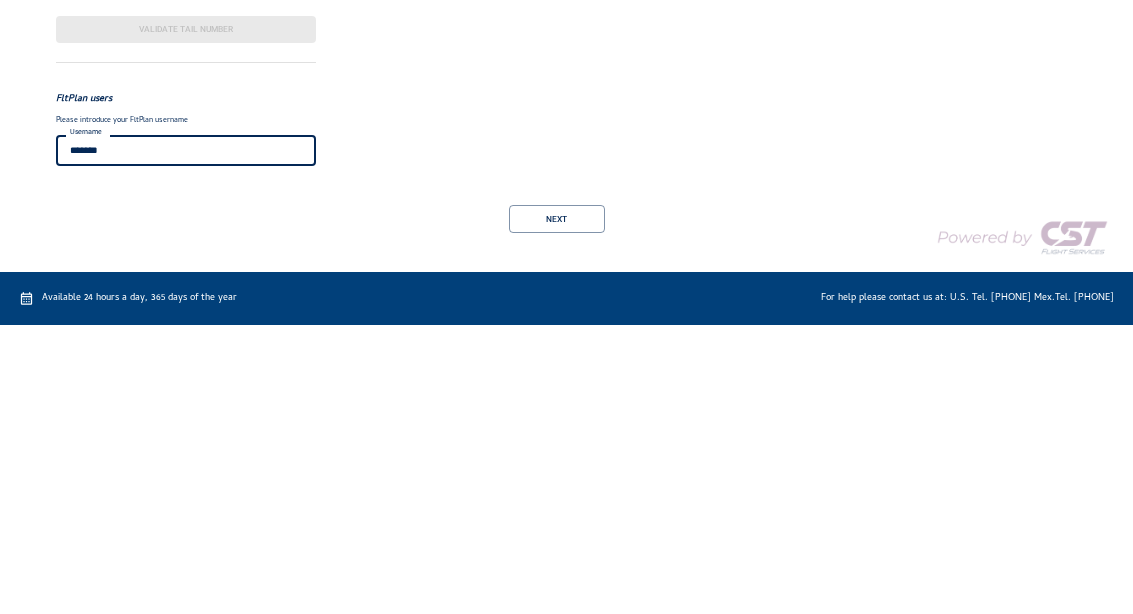 type on "*******" 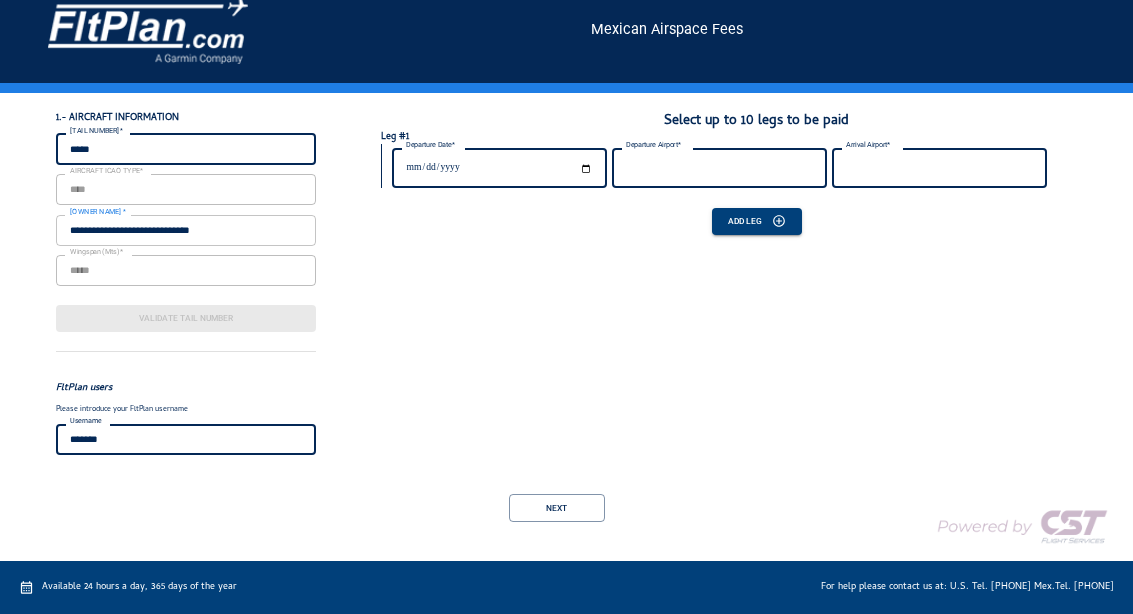 click on "Departure Date*" at bounding box center [499, 168] 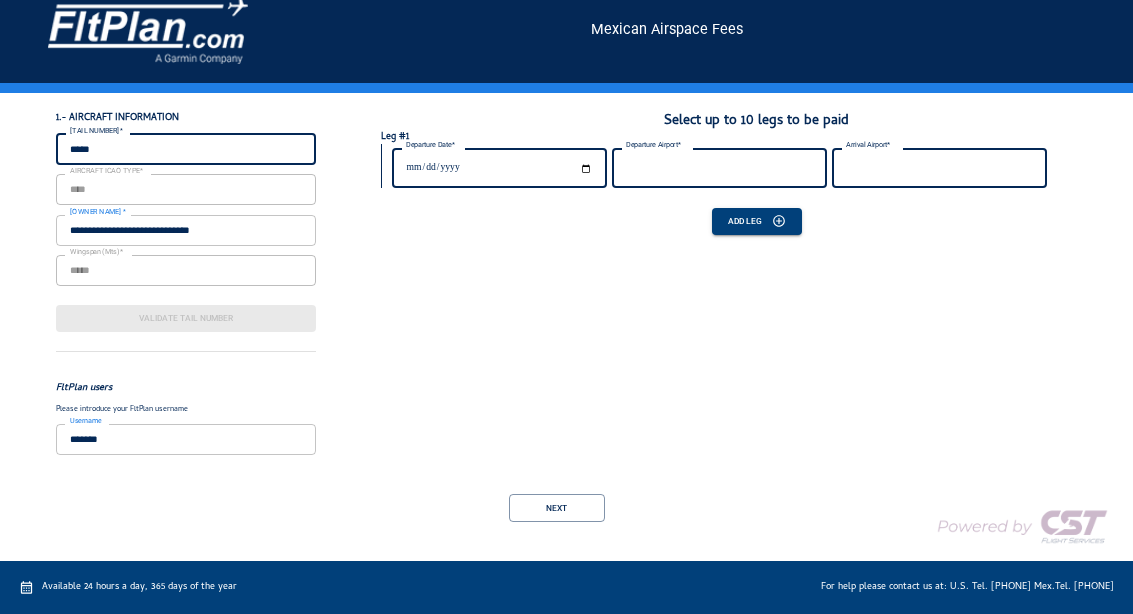 type on "**********" 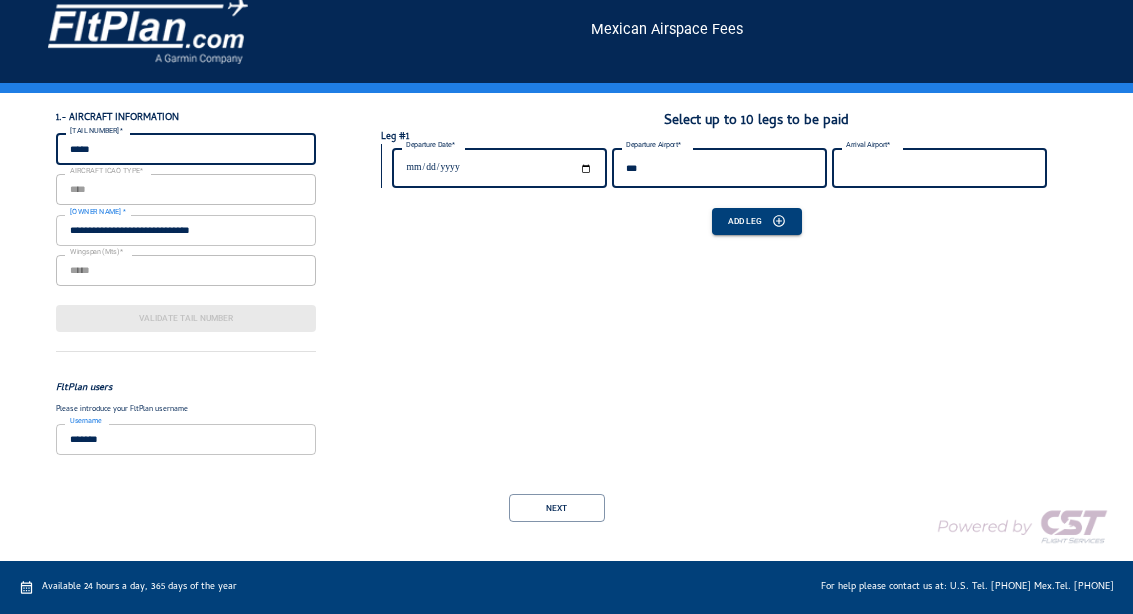 type on "****" 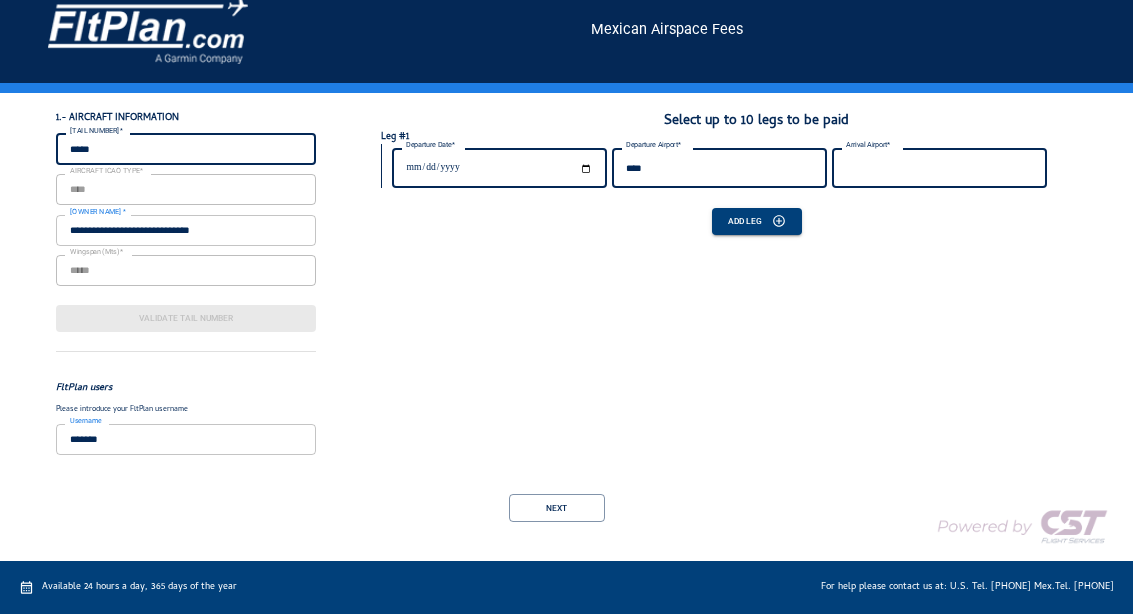 click on "Arrival Airport*" at bounding box center (939, 168) 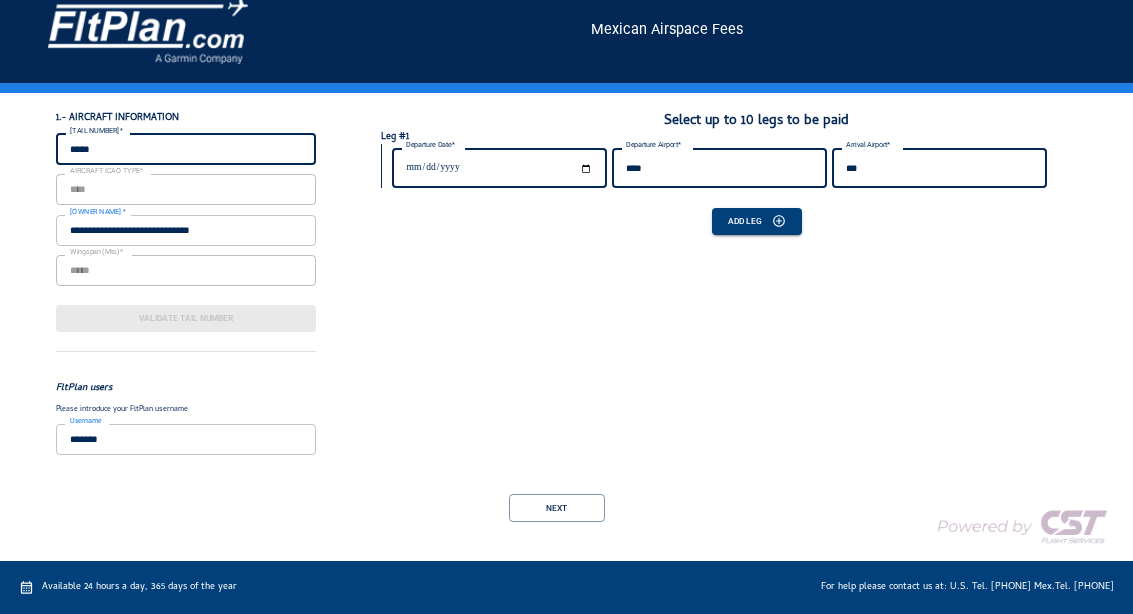 type on "****" 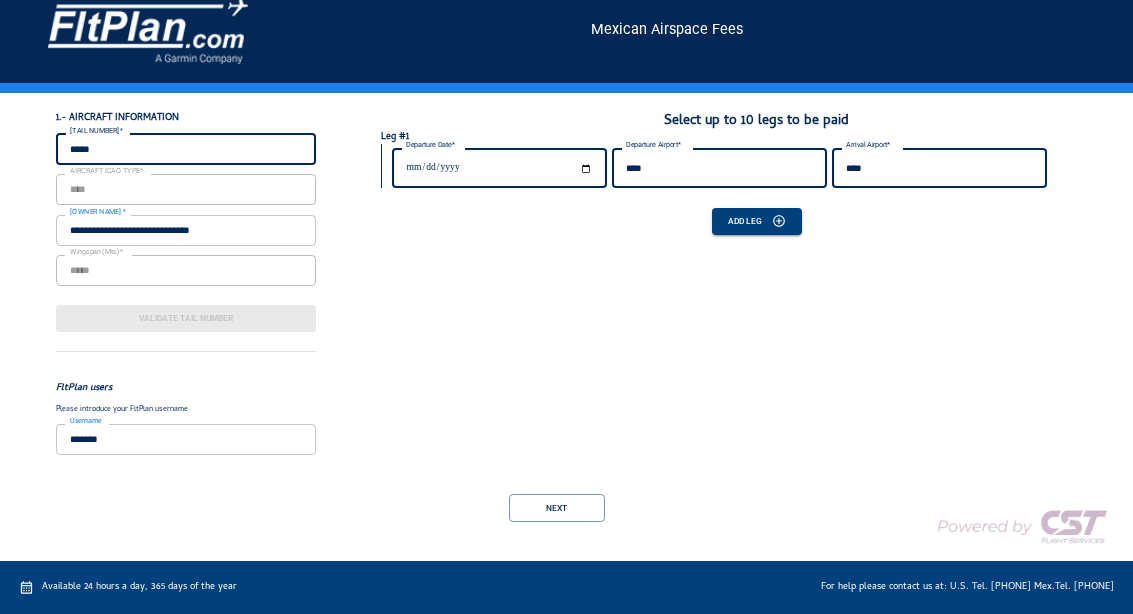 click on "Add Leg" at bounding box center (757, 221) 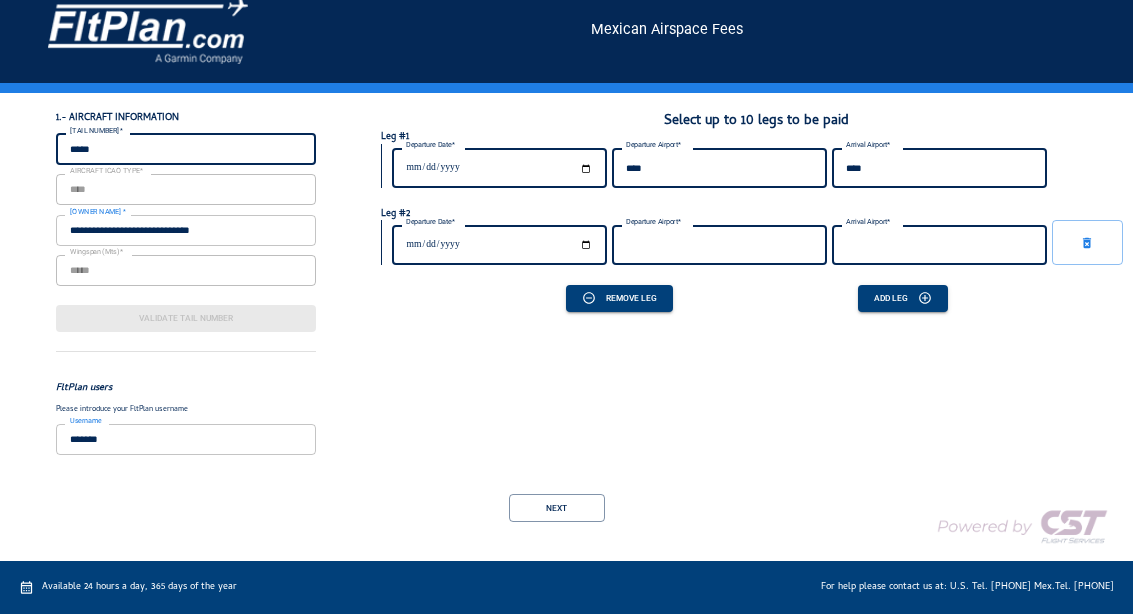 click on "Departure Date*" at bounding box center [499, 245] 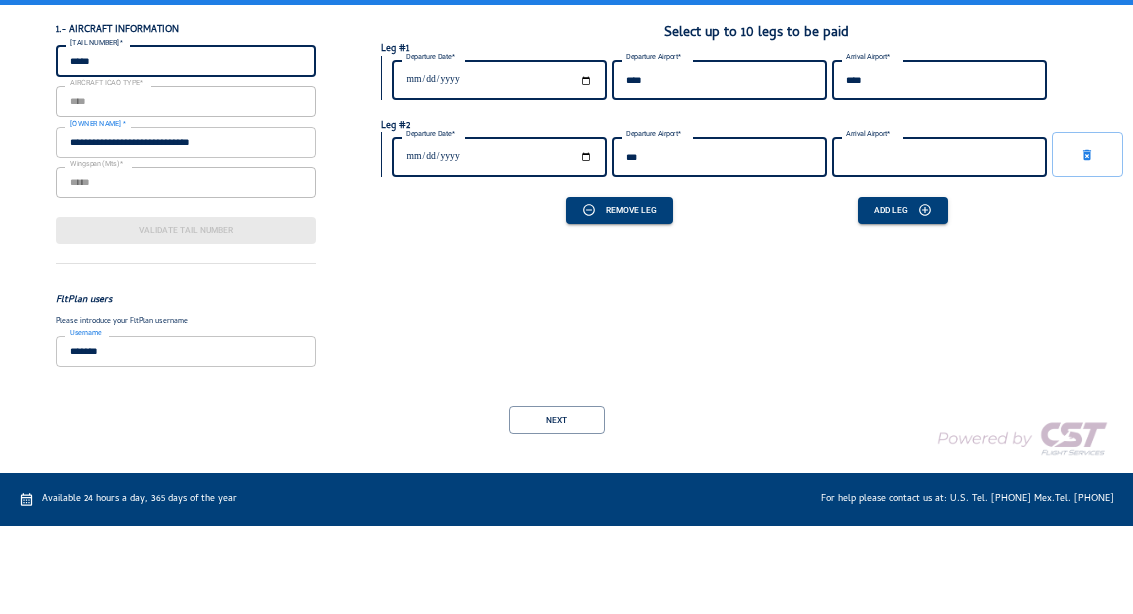 type on "****" 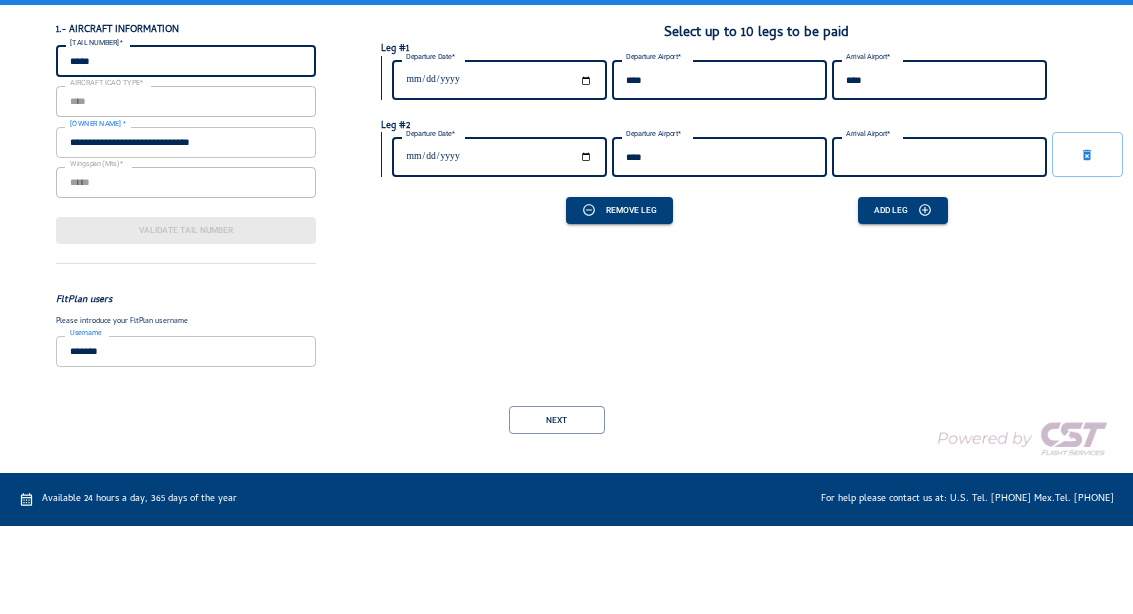 click on "Arrival Airport*" at bounding box center (939, 245) 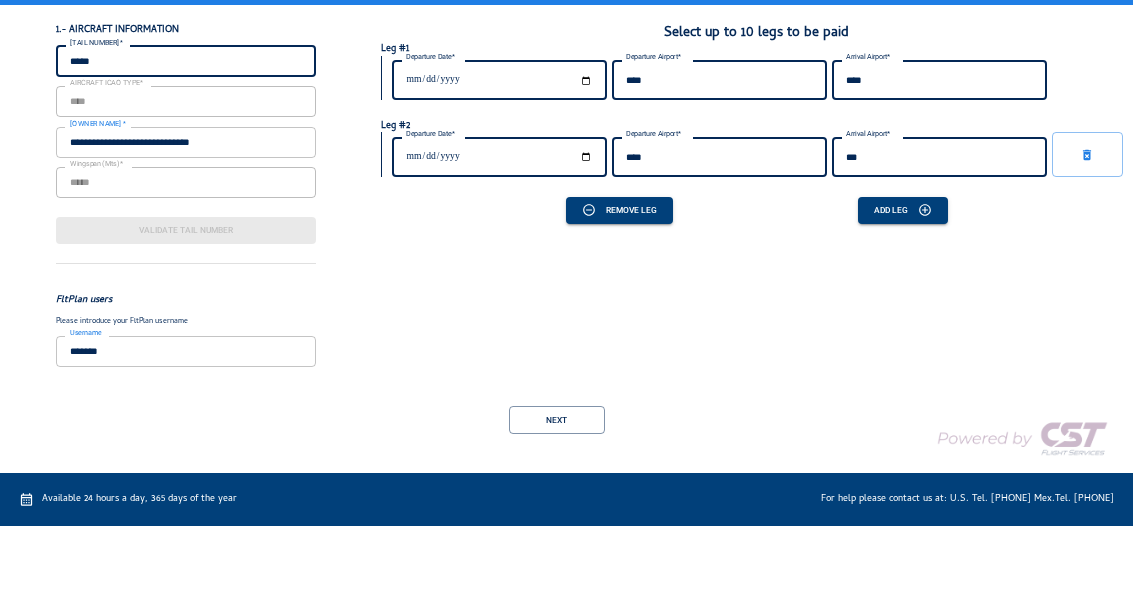 type on "****" 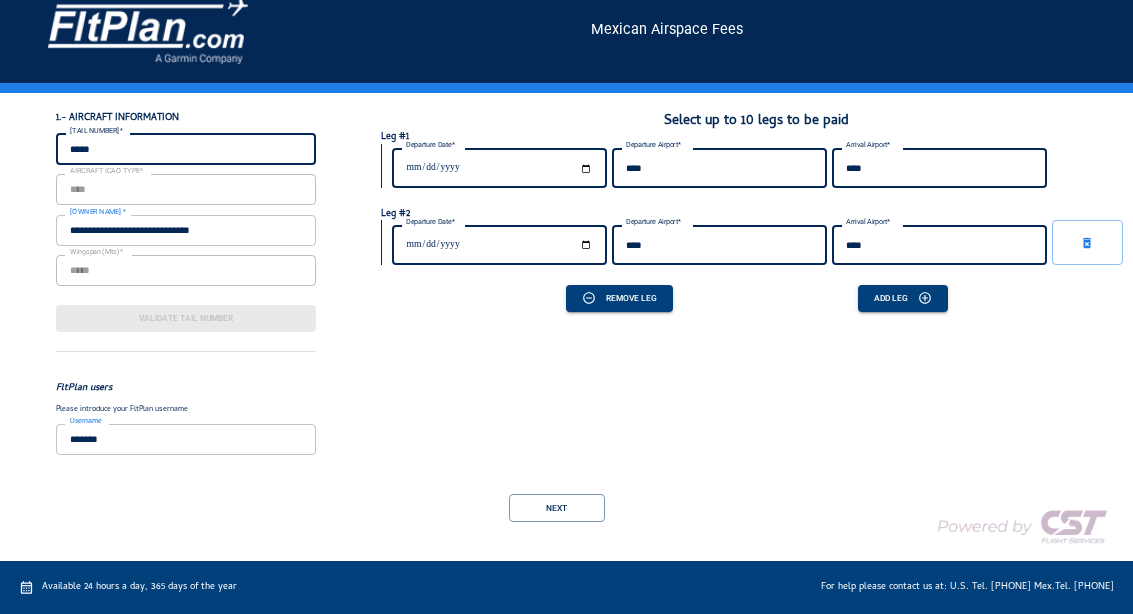 click on "Next" at bounding box center (557, 508) 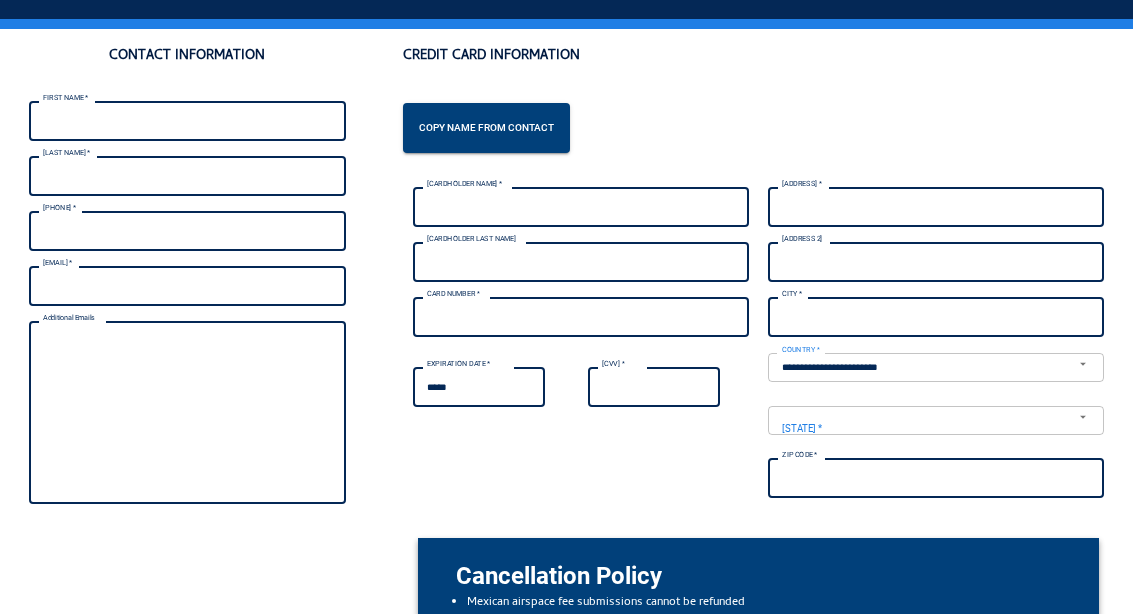 click on "FIRST NAME *" at bounding box center [187, 121] 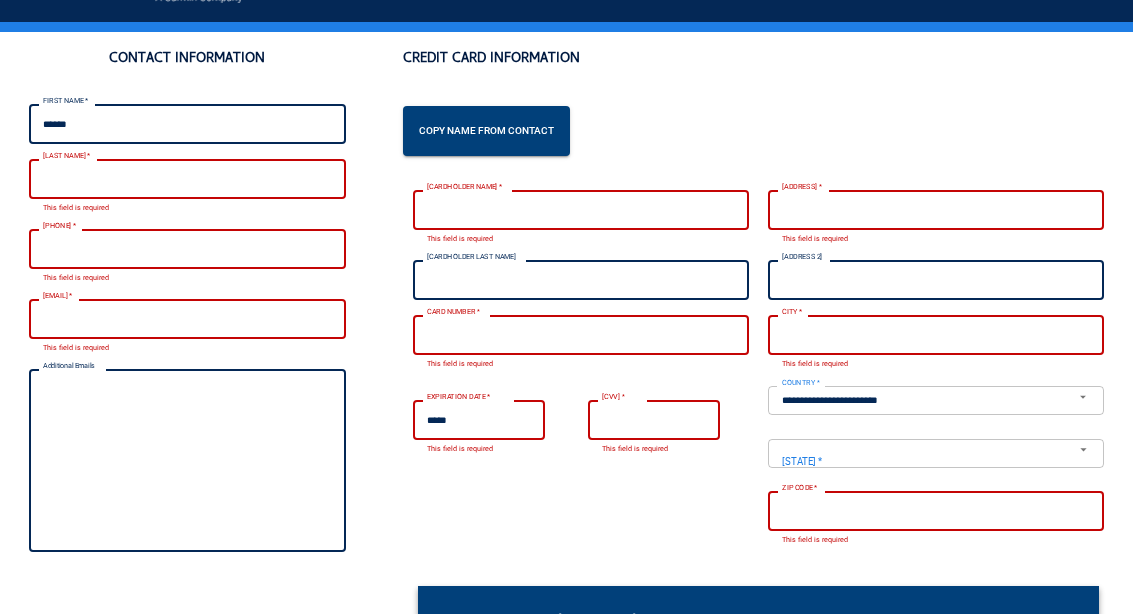 scroll, scrollTop: 83, scrollLeft: 0, axis: vertical 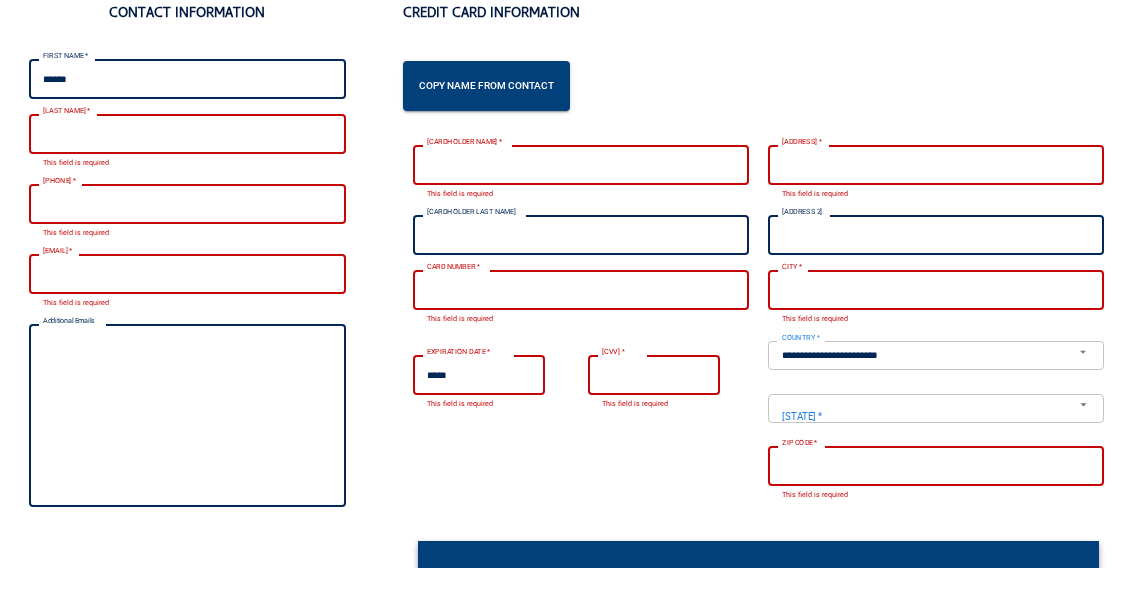 type on "*****" 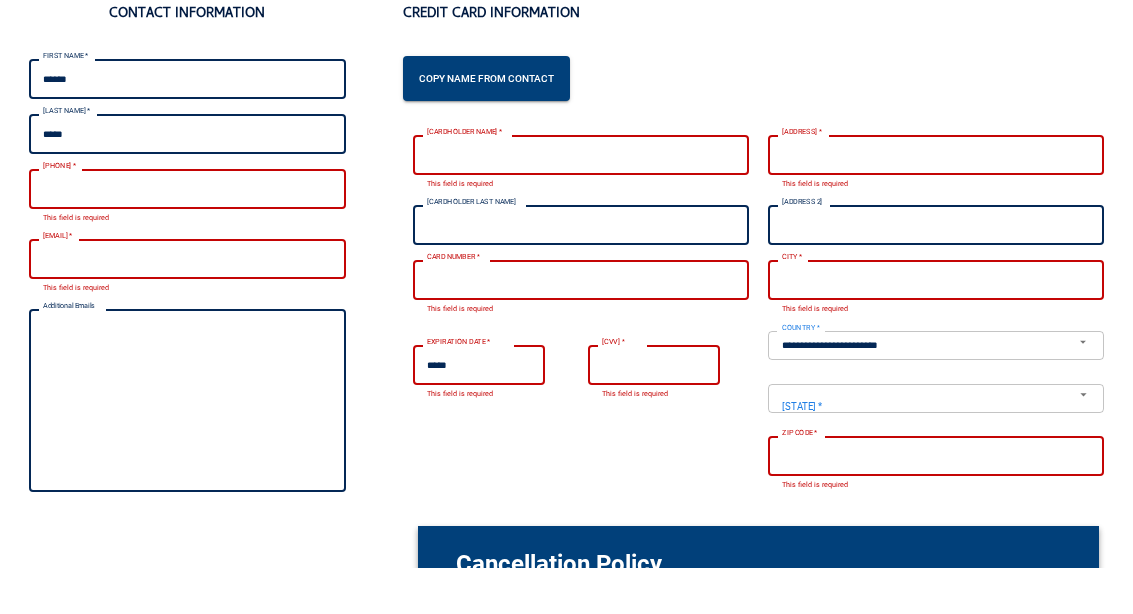 type on "*****" 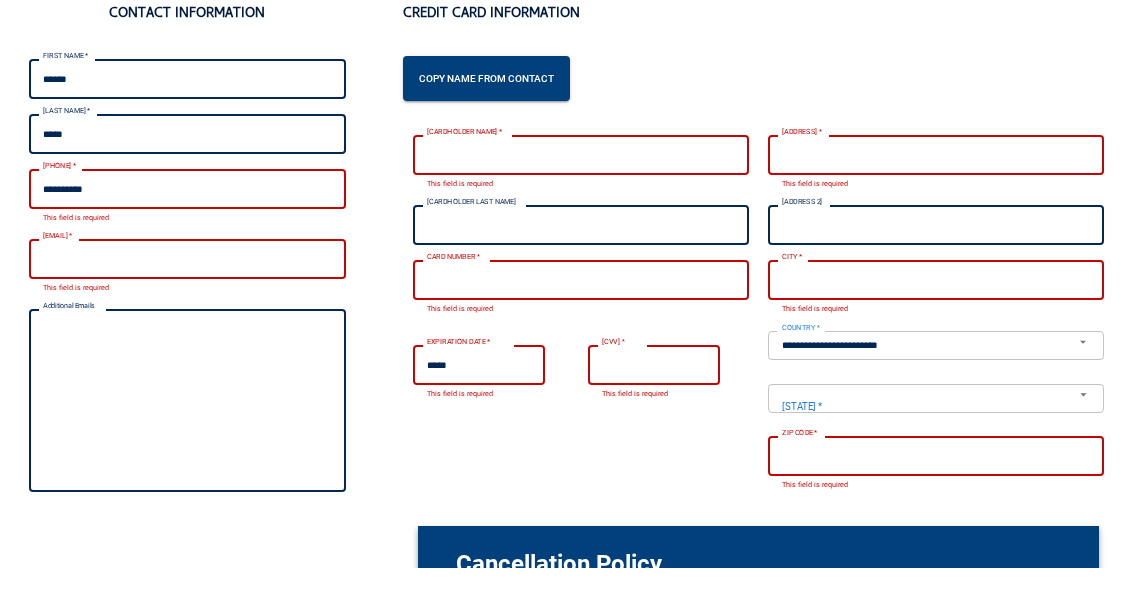 scroll, scrollTop: 129, scrollLeft: 0, axis: vertical 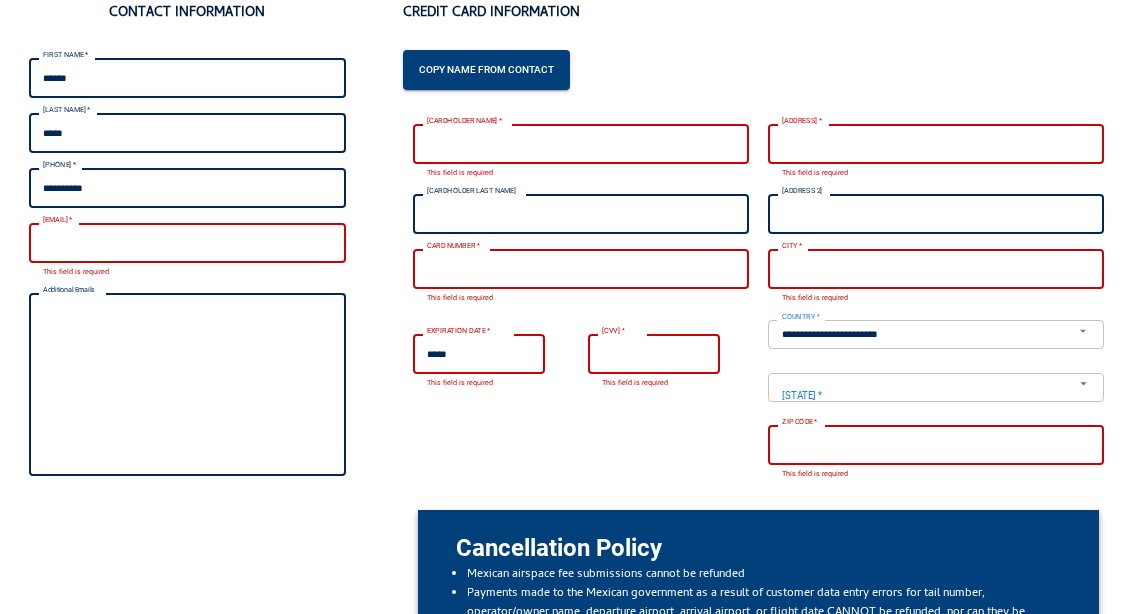 click on "[EMAIL] *" at bounding box center (187, 244) 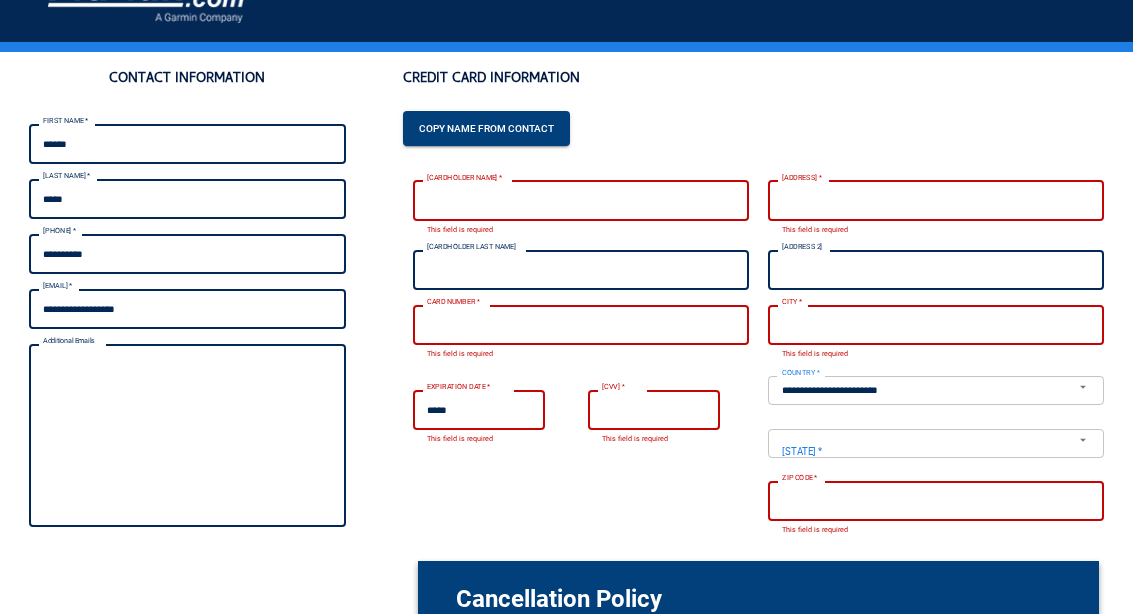 scroll, scrollTop: 59, scrollLeft: 0, axis: vertical 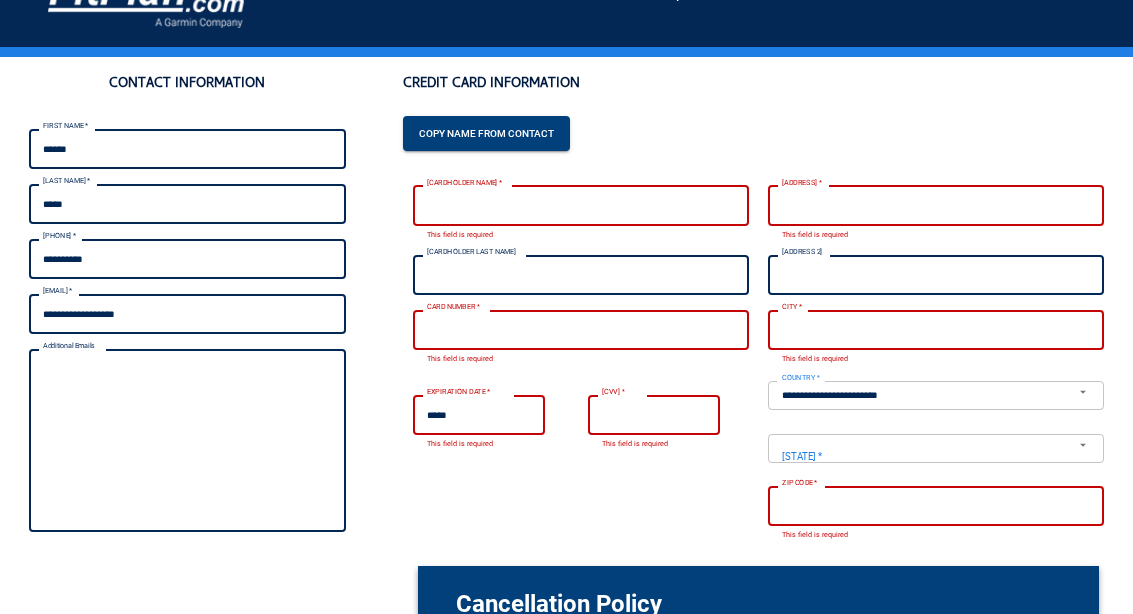 click on "[CARDHOLDER NAME] *" at bounding box center [581, 205] 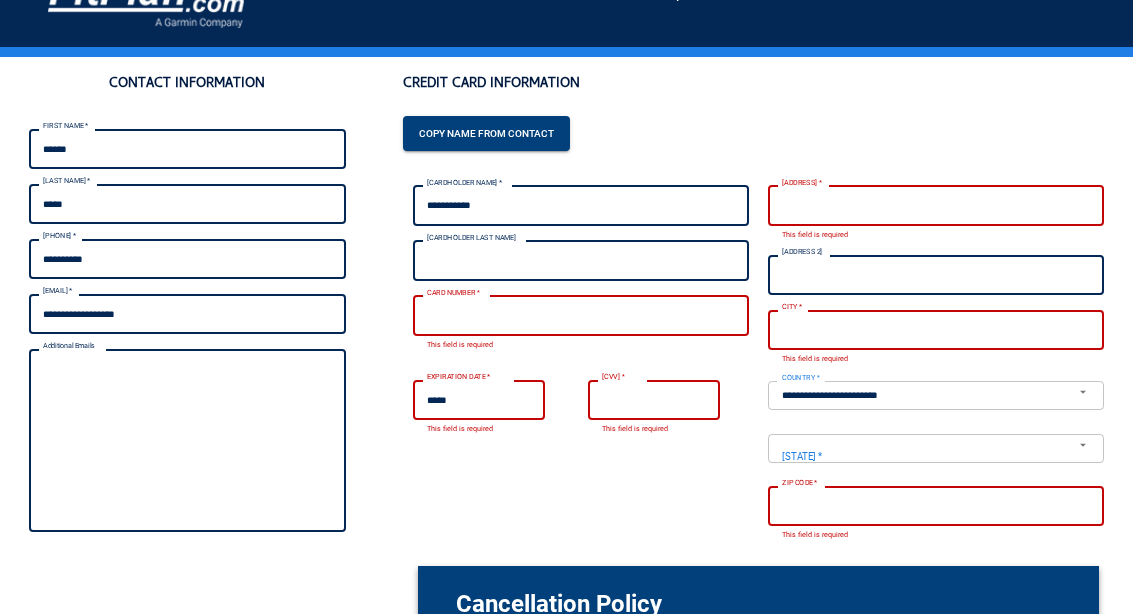click on "**********" at bounding box center (581, 205) 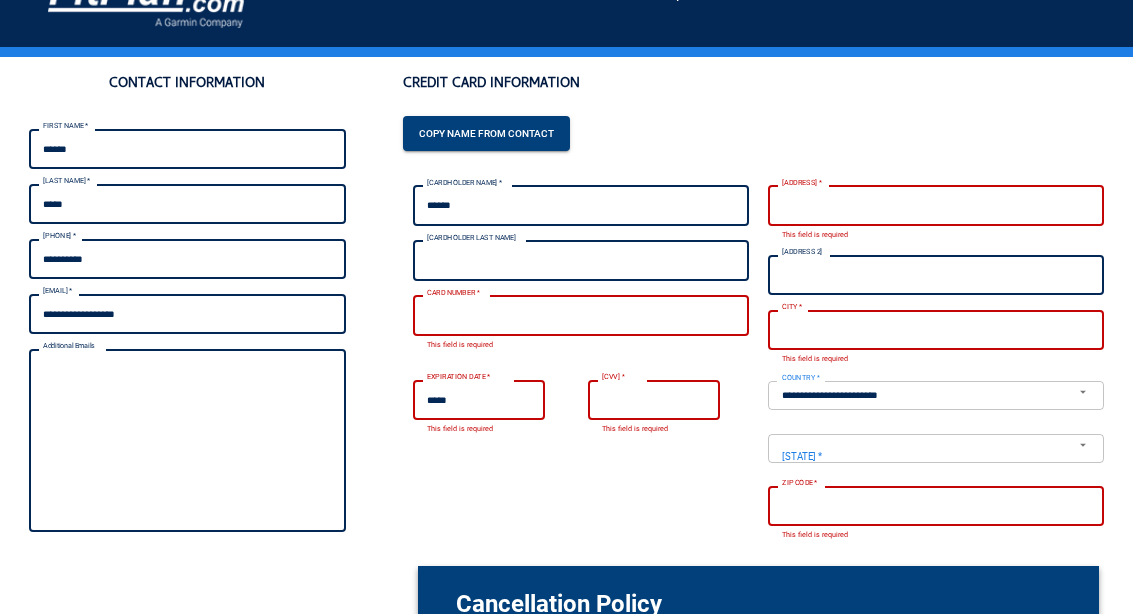 type on "*****" 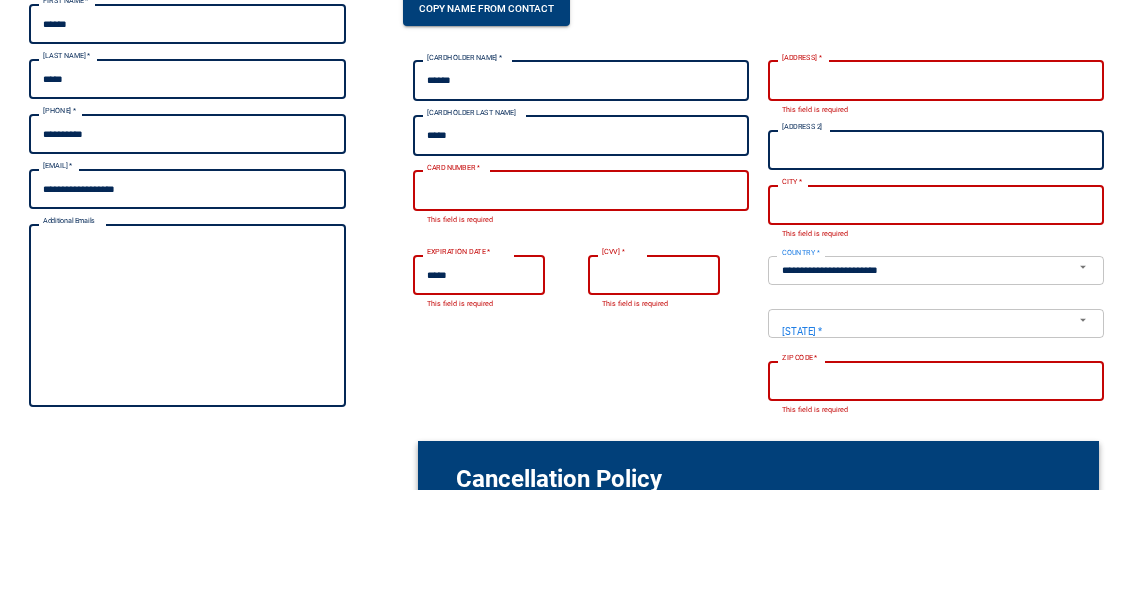 type on "*****" 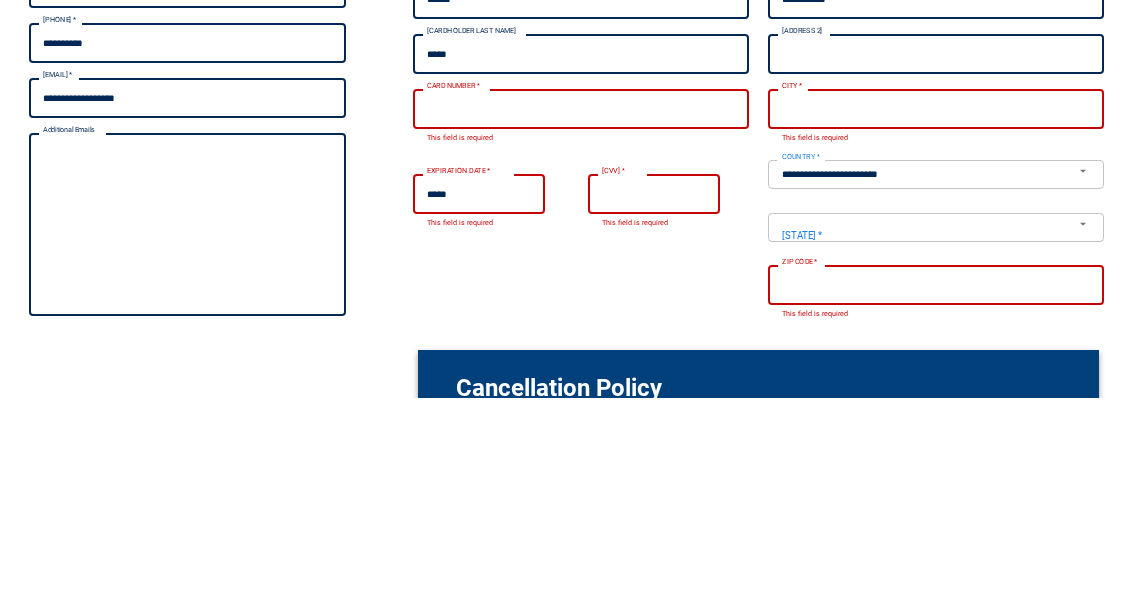 type on "**********" 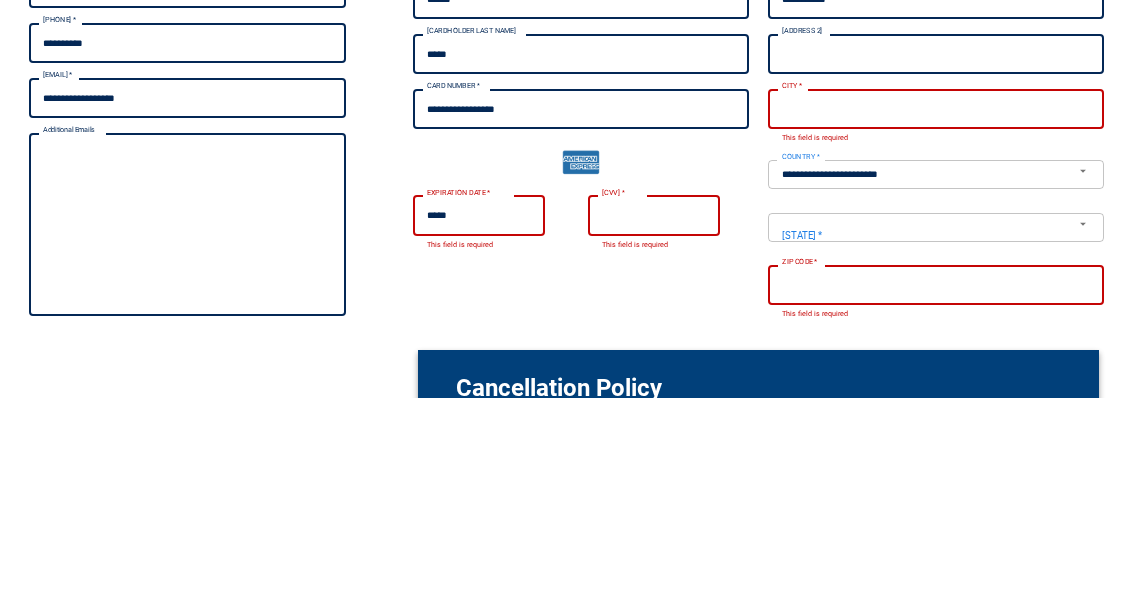 type on "**********" 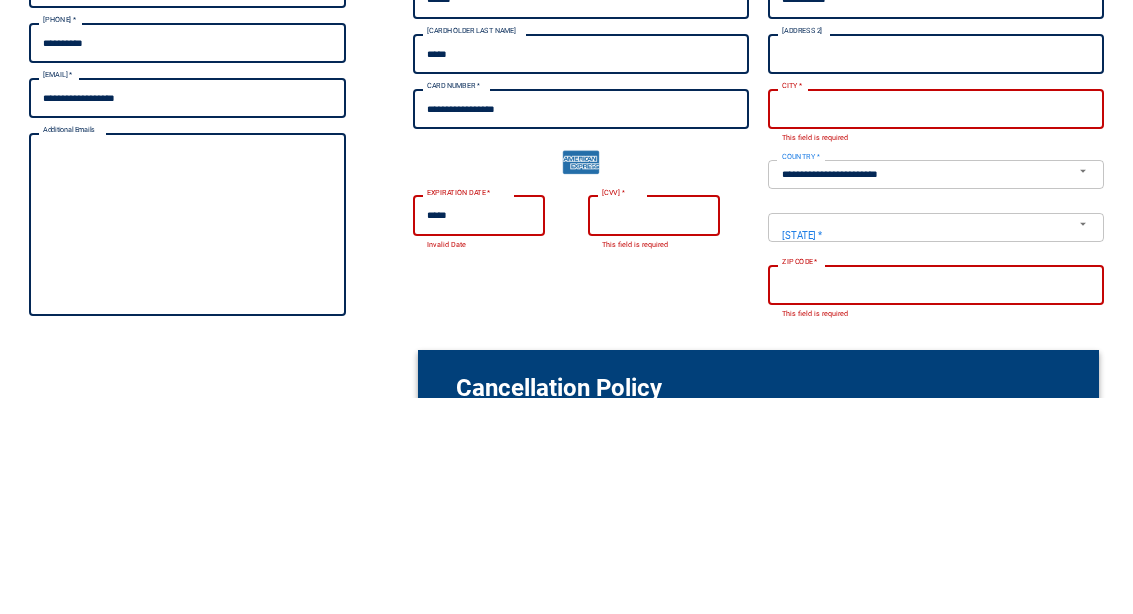 type on "*****" 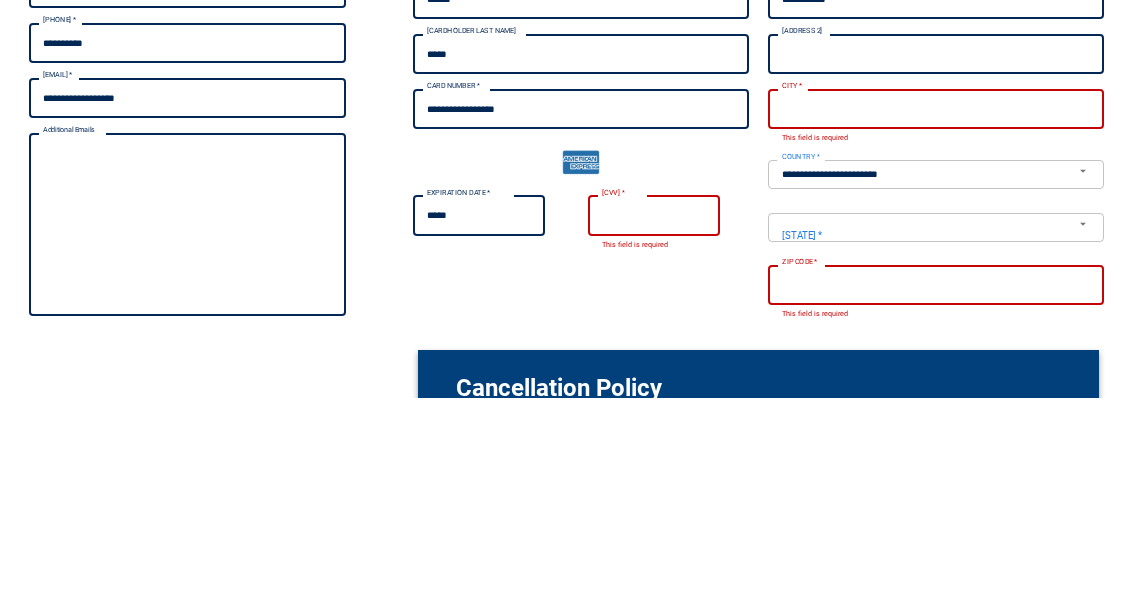 click on "[CVV] *" at bounding box center (654, 431) 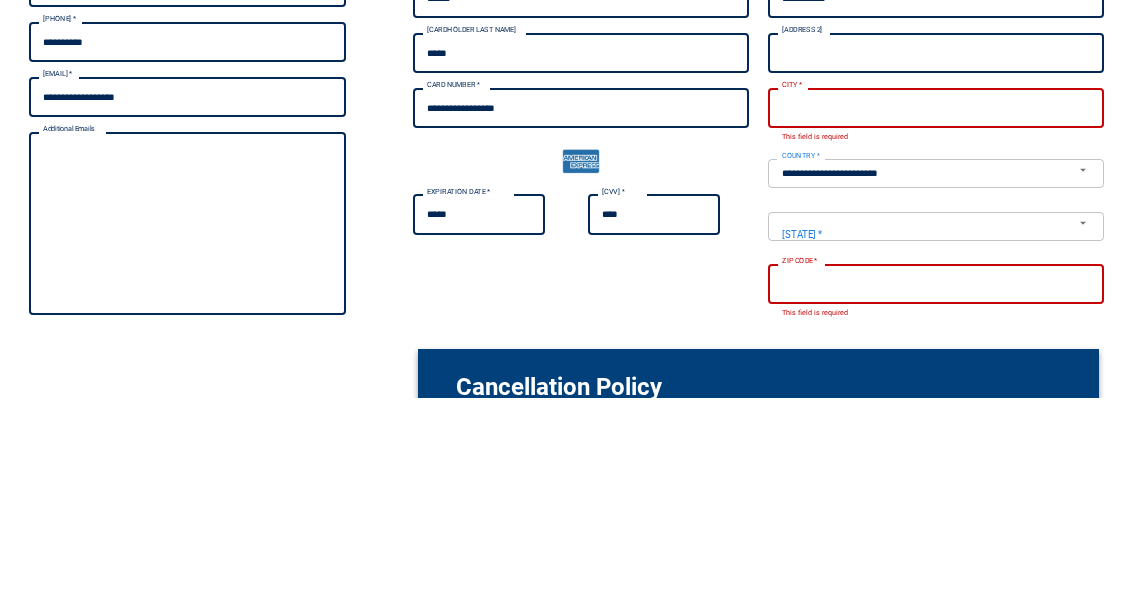 type on "****" 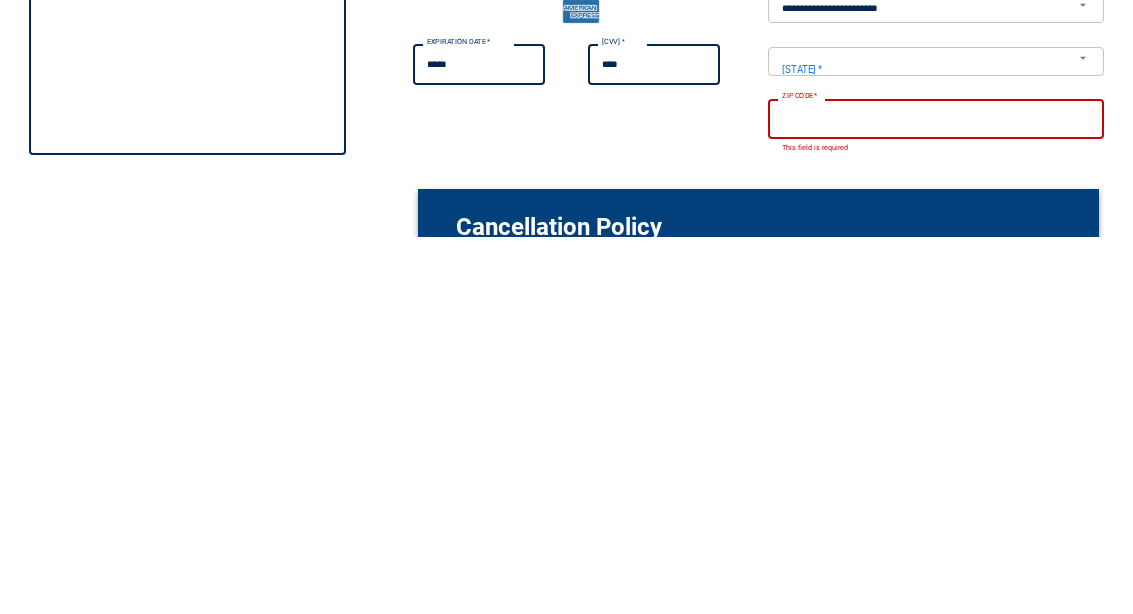 type on "********" 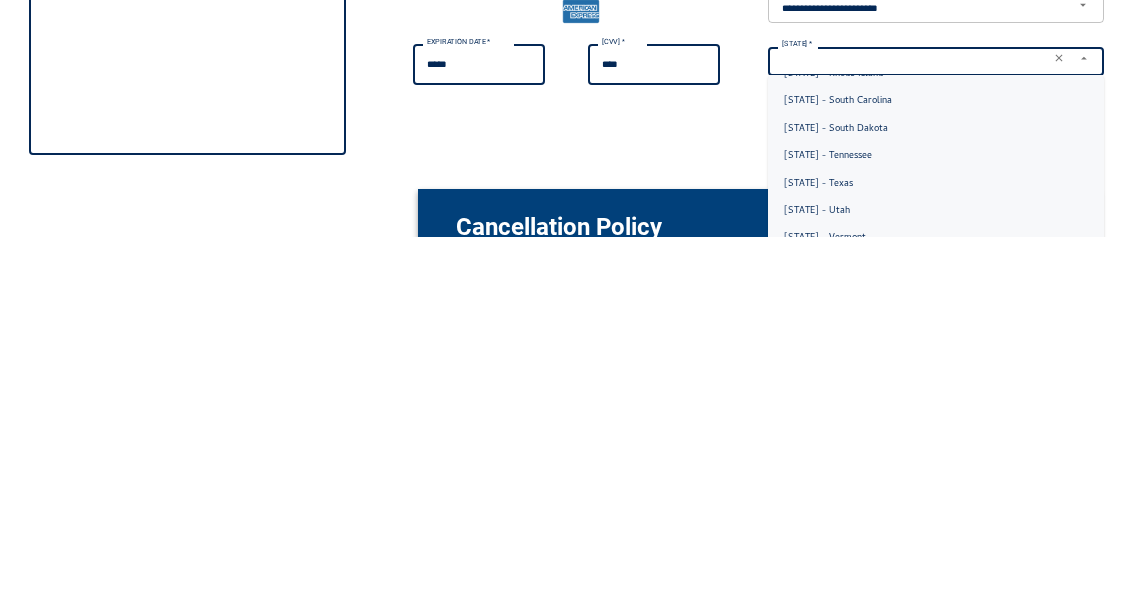 scroll, scrollTop: 1300, scrollLeft: 0, axis: vertical 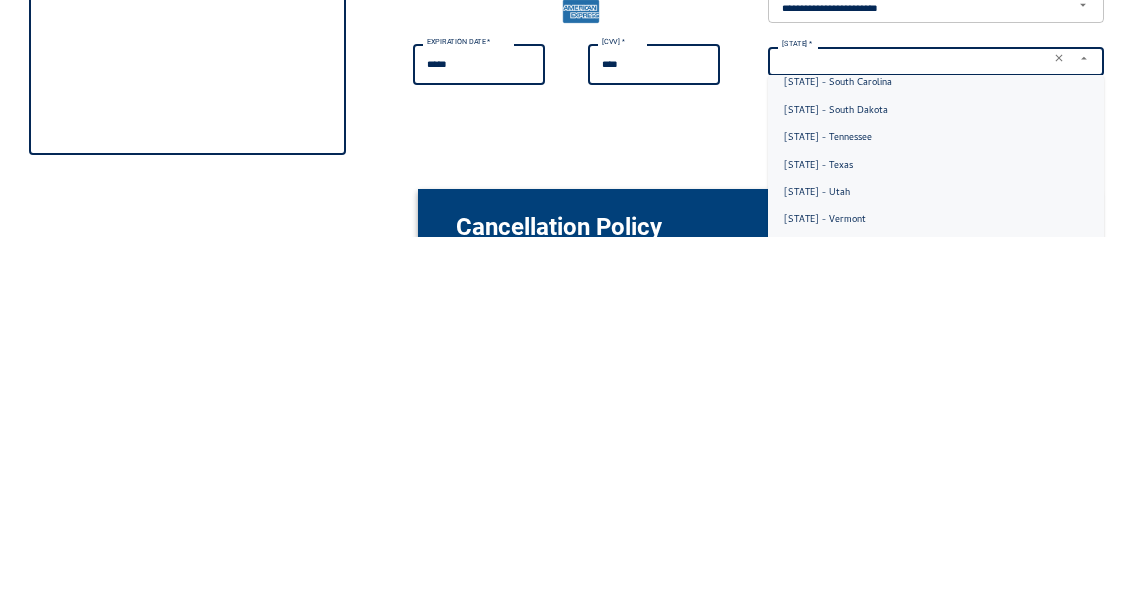 click on "[STATE] - Texas" at bounding box center [936, 543] 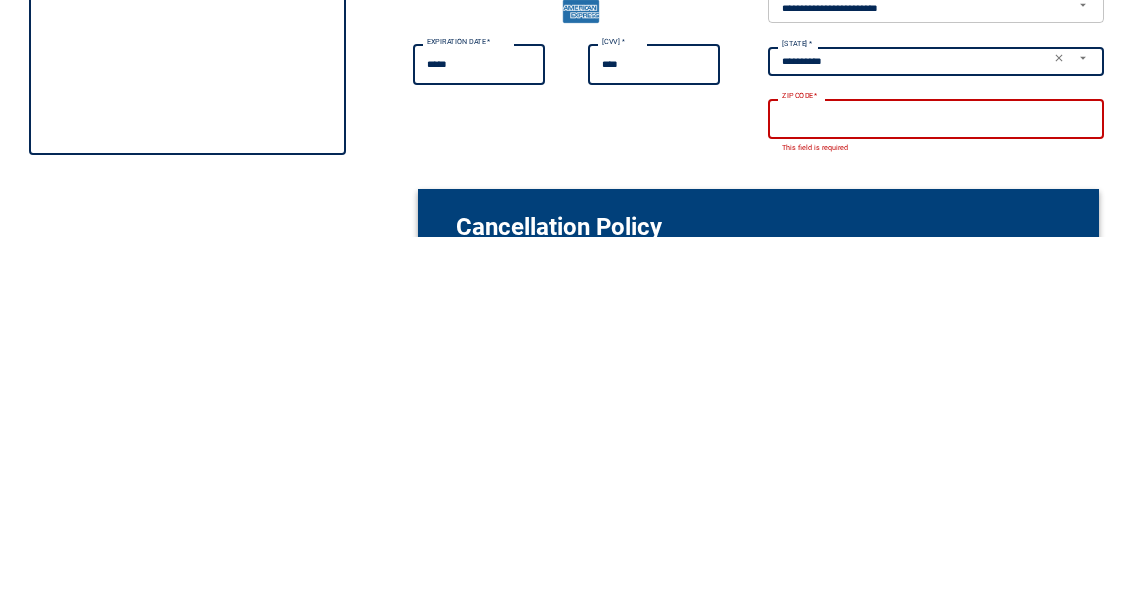 click on "ZIP CODE *" at bounding box center (936, 496) 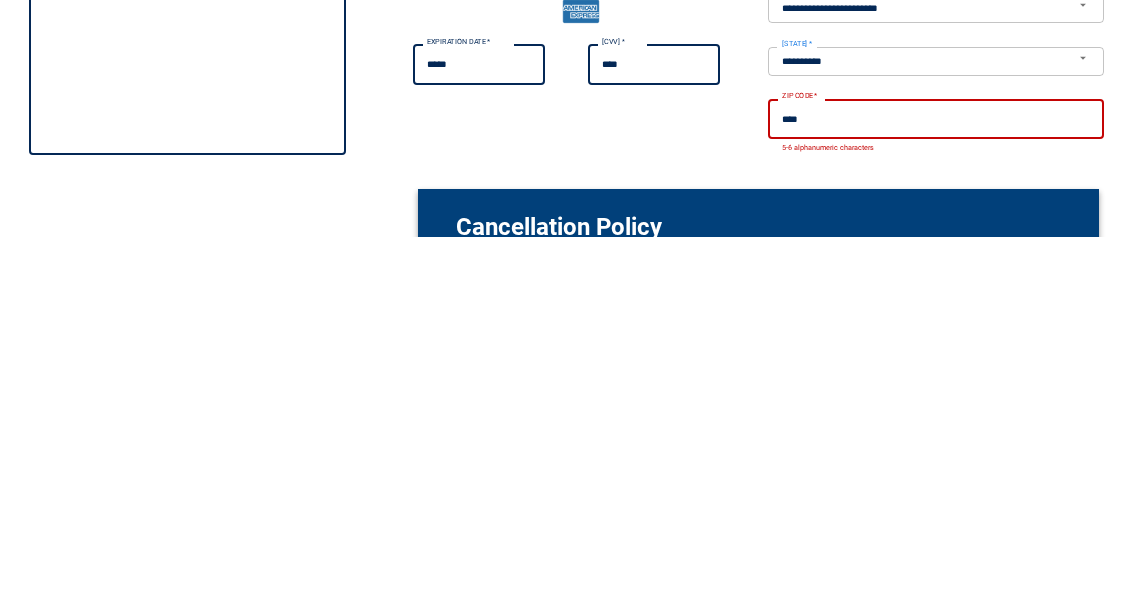 type on "*****" 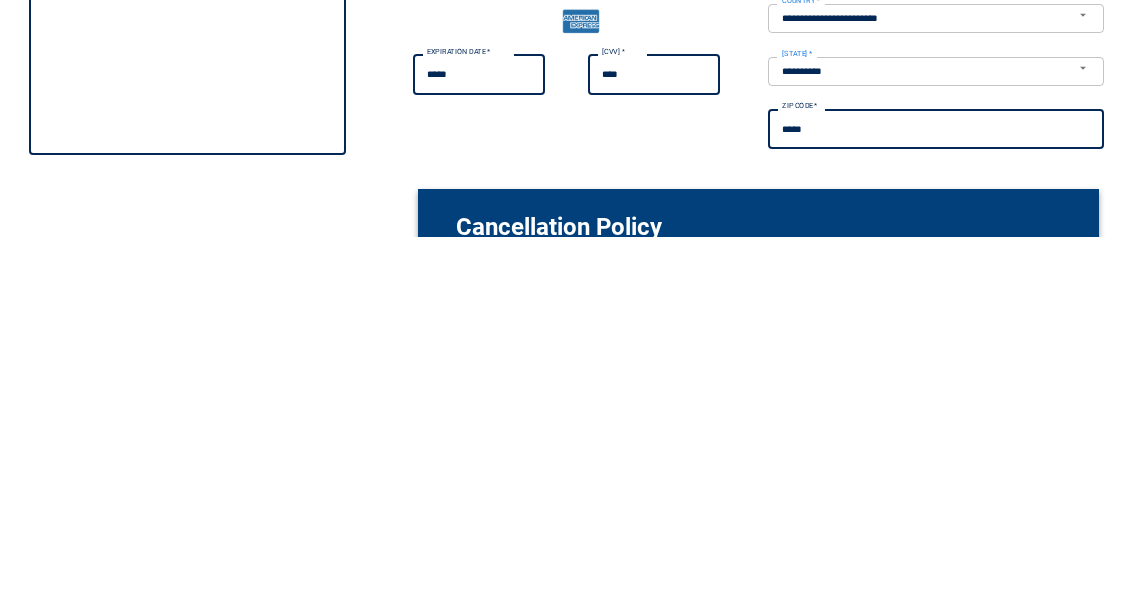 scroll, scrollTop: 418, scrollLeft: 0, axis: vertical 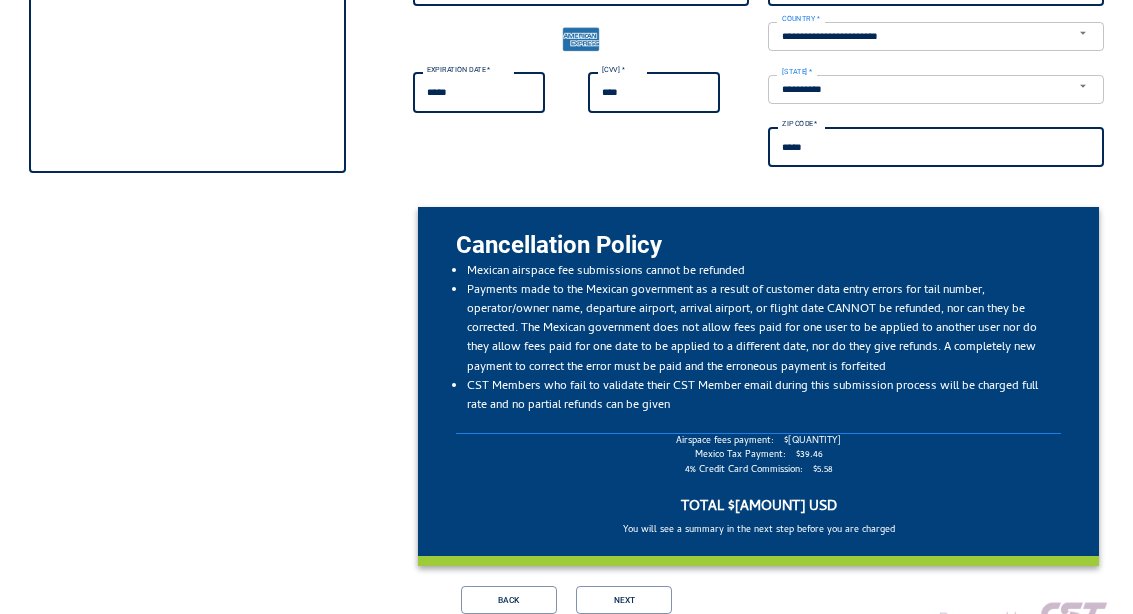 click on "Next" at bounding box center [624, 600] 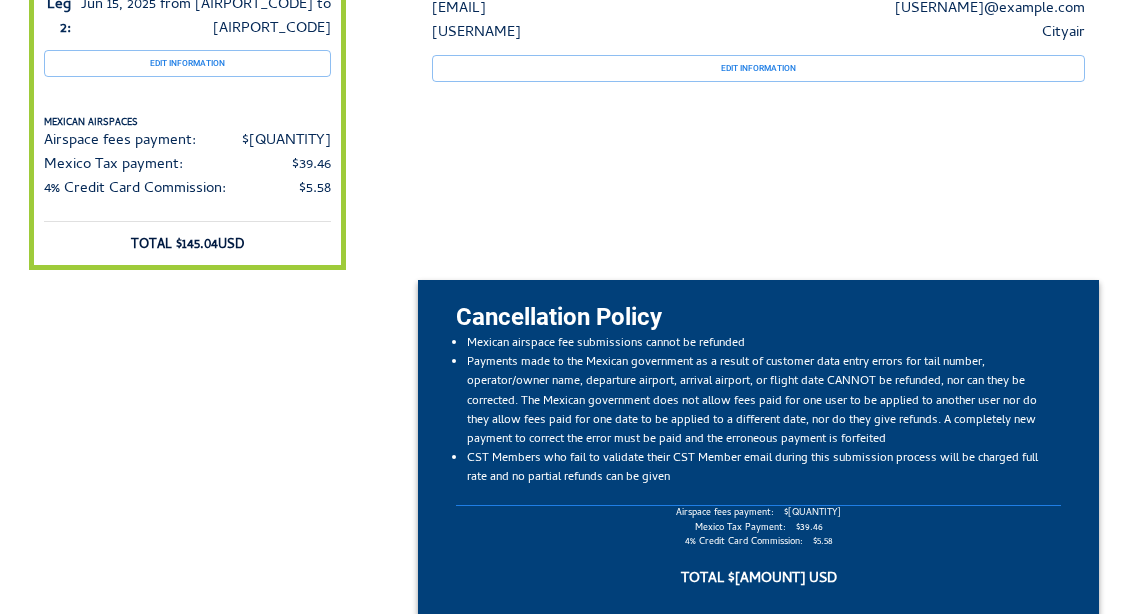 click on "Submit Request" at bounding box center (624, 658) 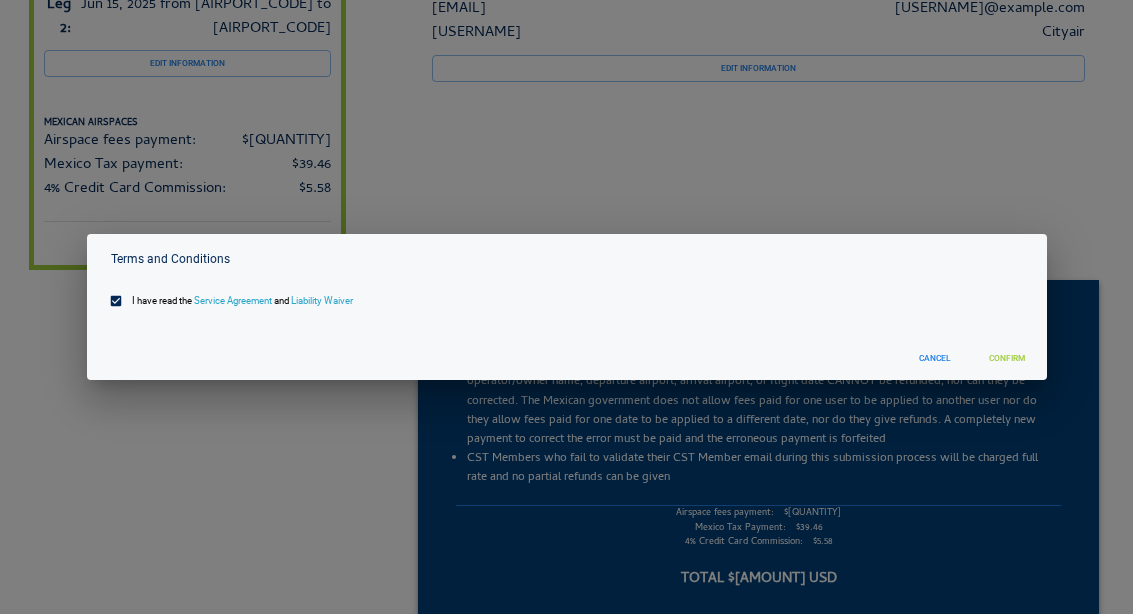 click on "Confirm" at bounding box center (1007, 358) 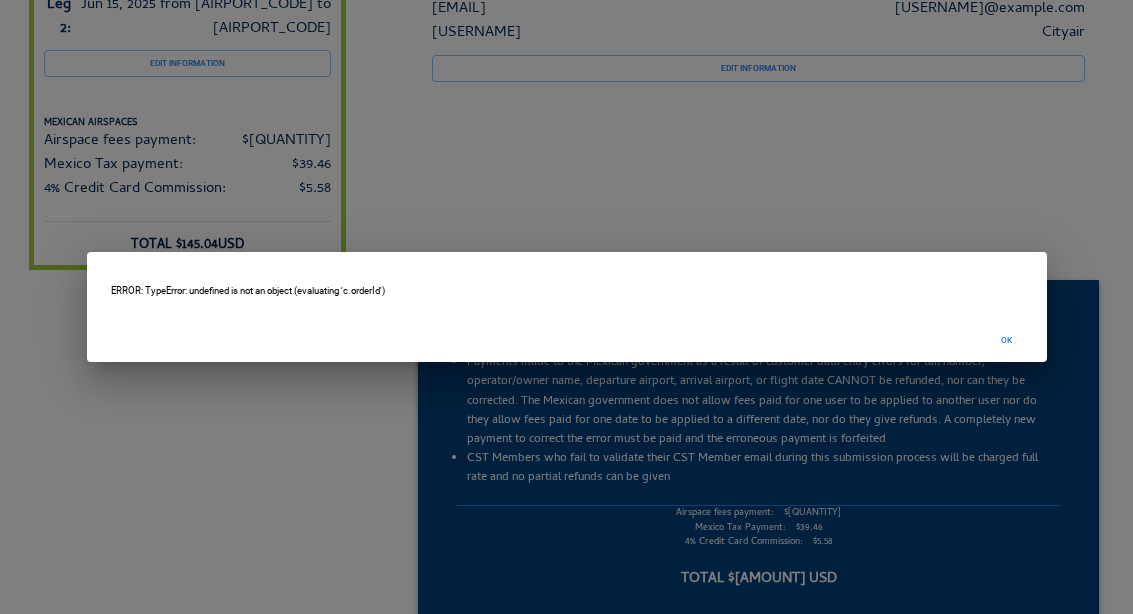 click on "OK" at bounding box center [1007, 340] 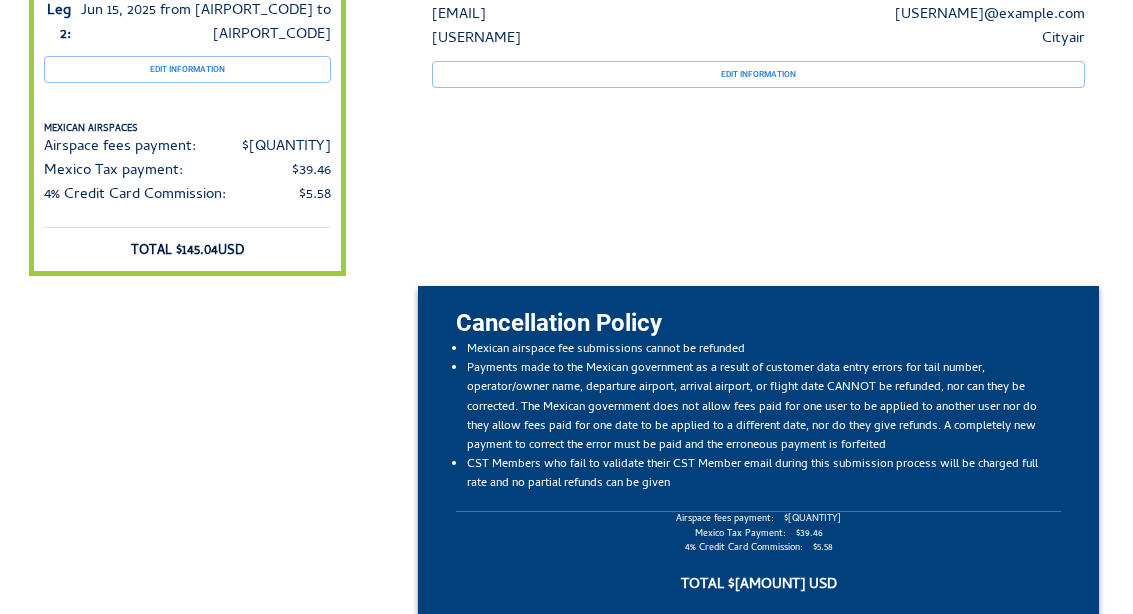 scroll, scrollTop: 428, scrollLeft: 0, axis: vertical 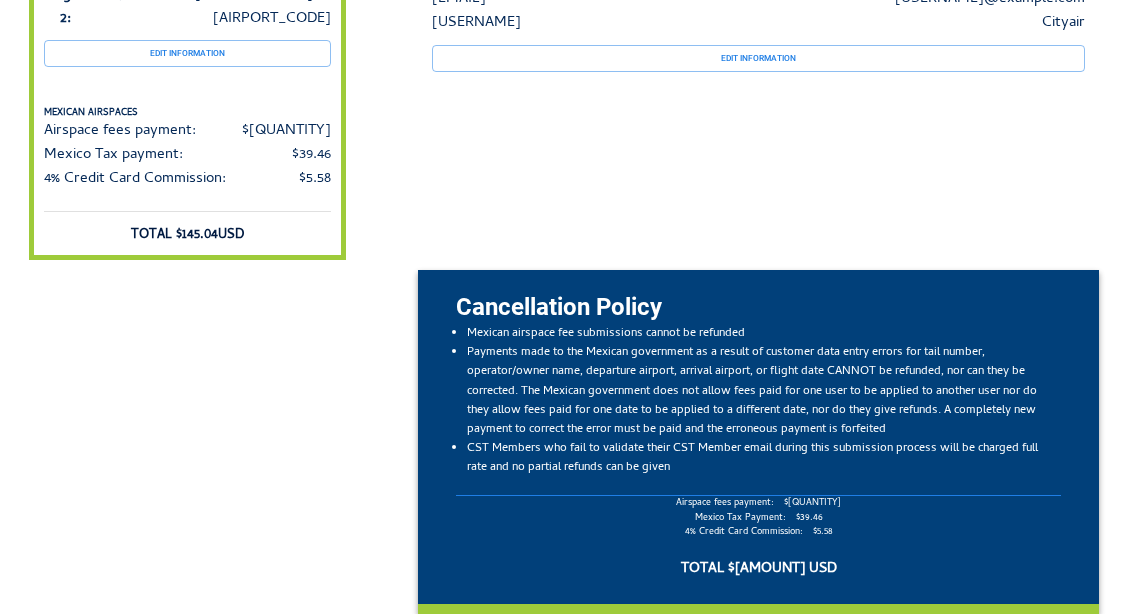 click on "Submit Request" at bounding box center [624, 648] 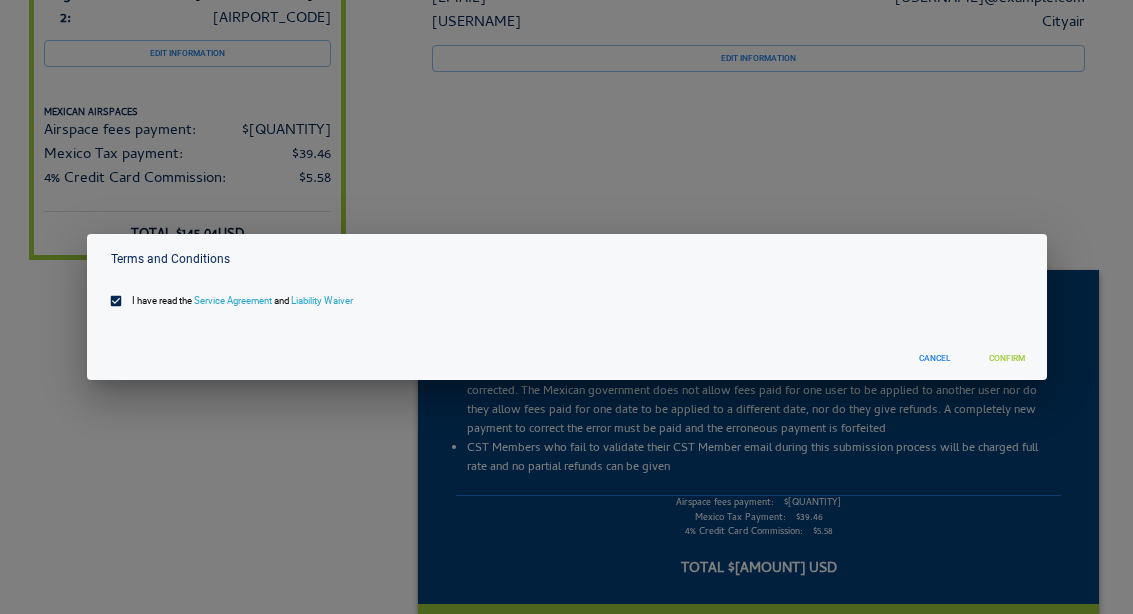 click on "Confirm" at bounding box center [1007, 358] 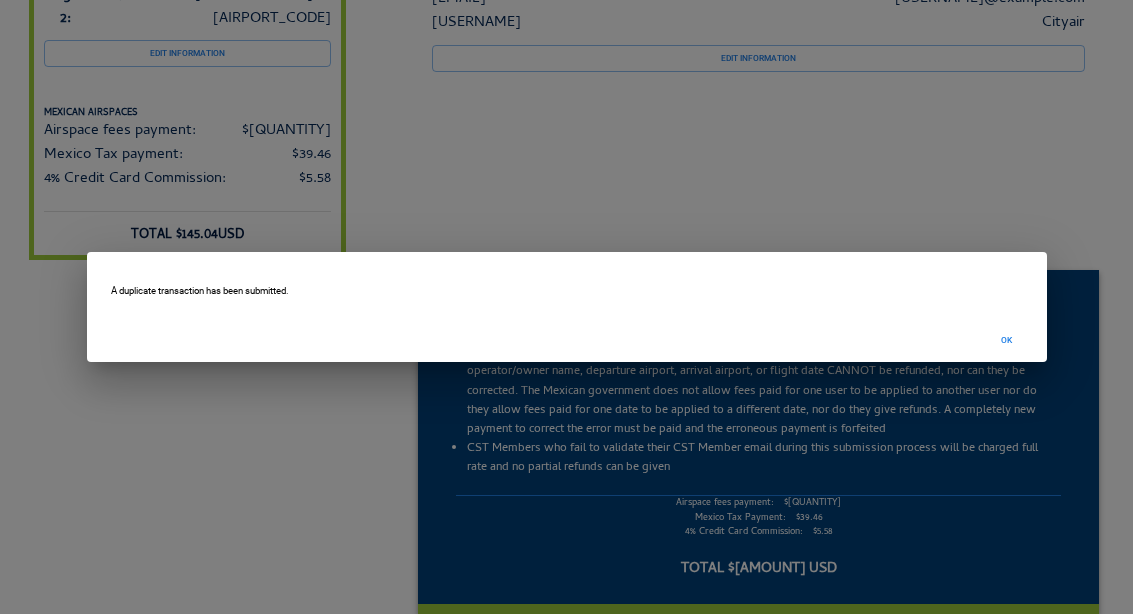 click on "OK" at bounding box center (1007, 340) 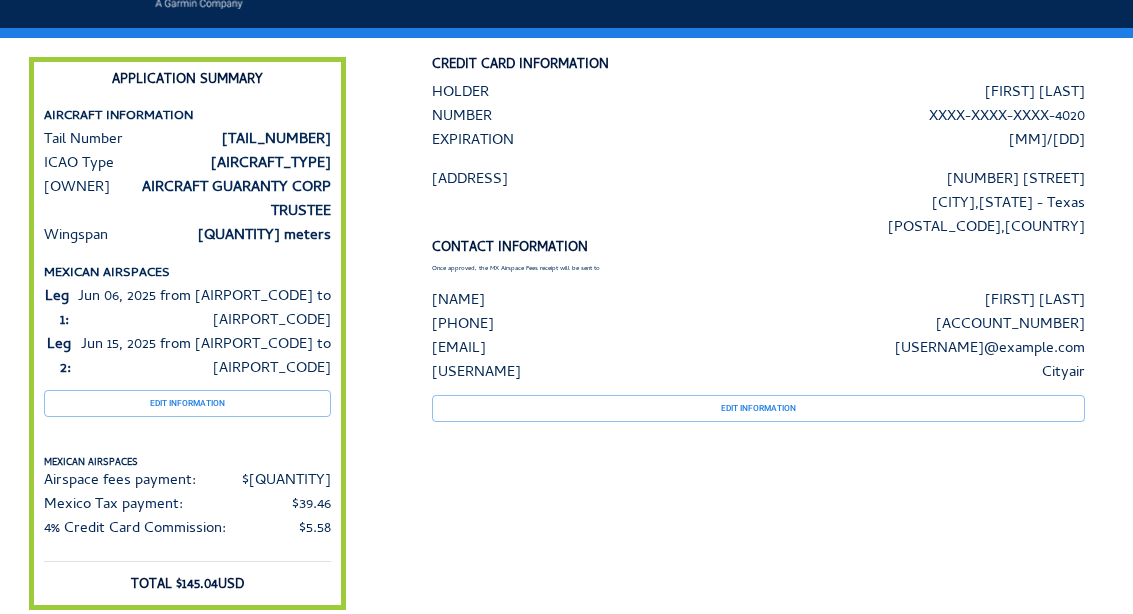 scroll, scrollTop: 0, scrollLeft: 0, axis: both 